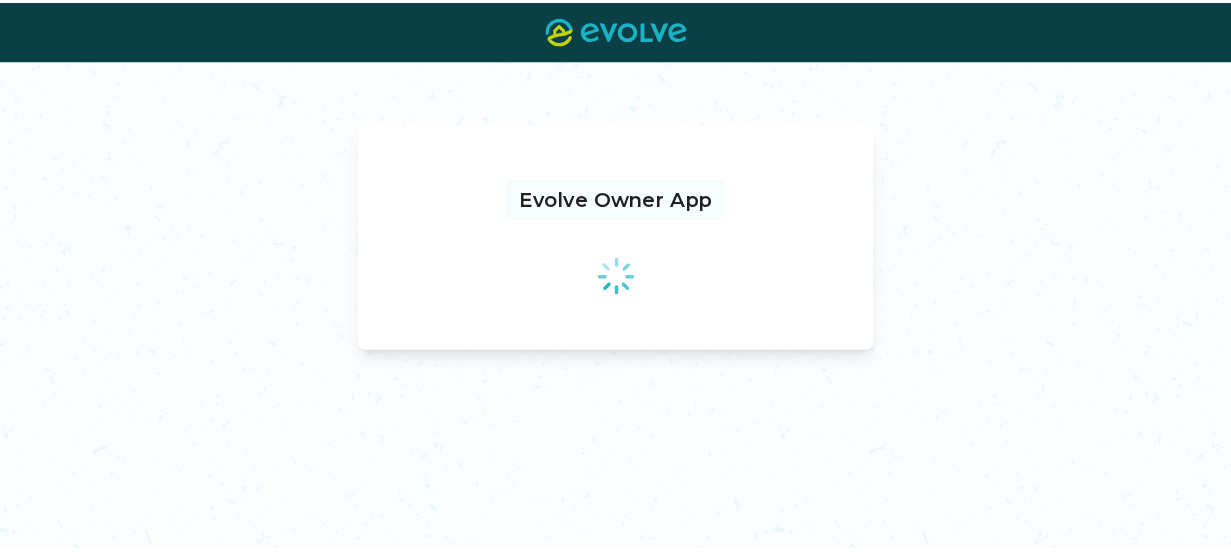 scroll, scrollTop: 0, scrollLeft: 0, axis: both 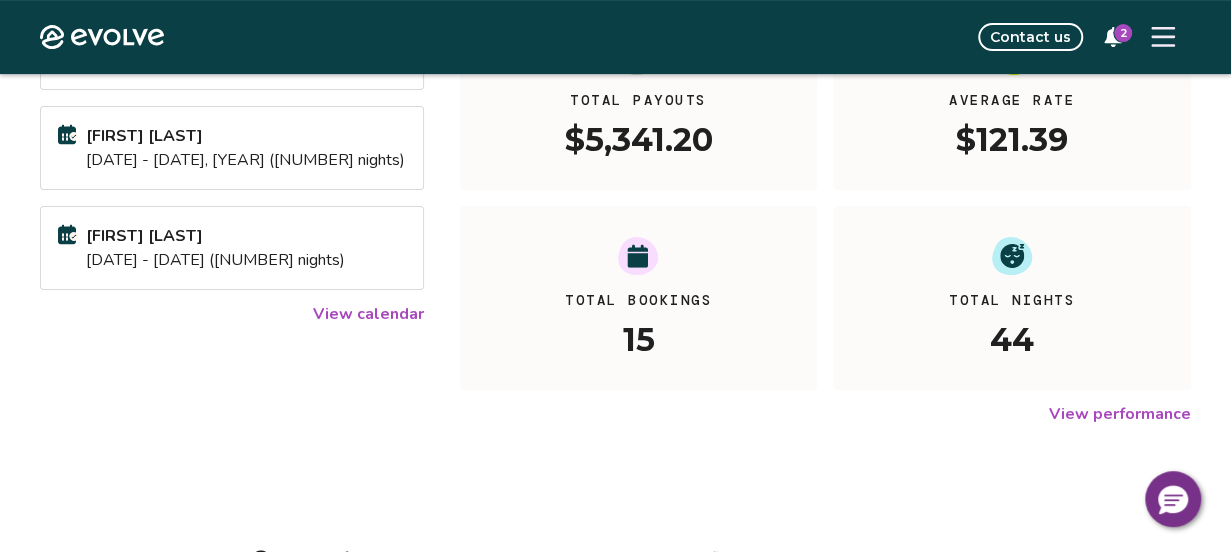 click on "View calendar" at bounding box center [368, 314] 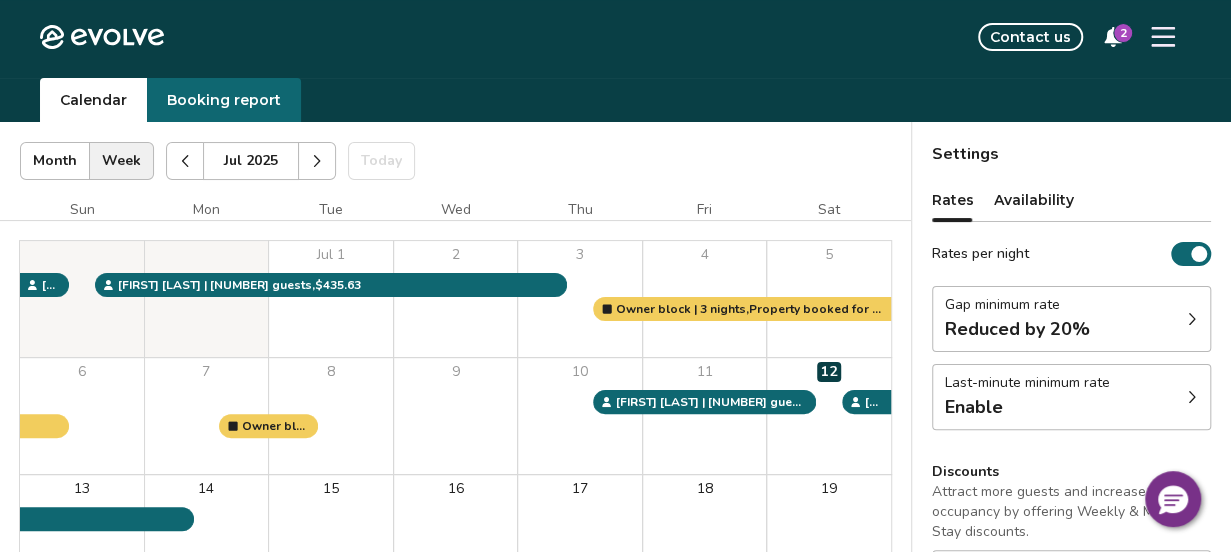 scroll, scrollTop: 0, scrollLeft: 0, axis: both 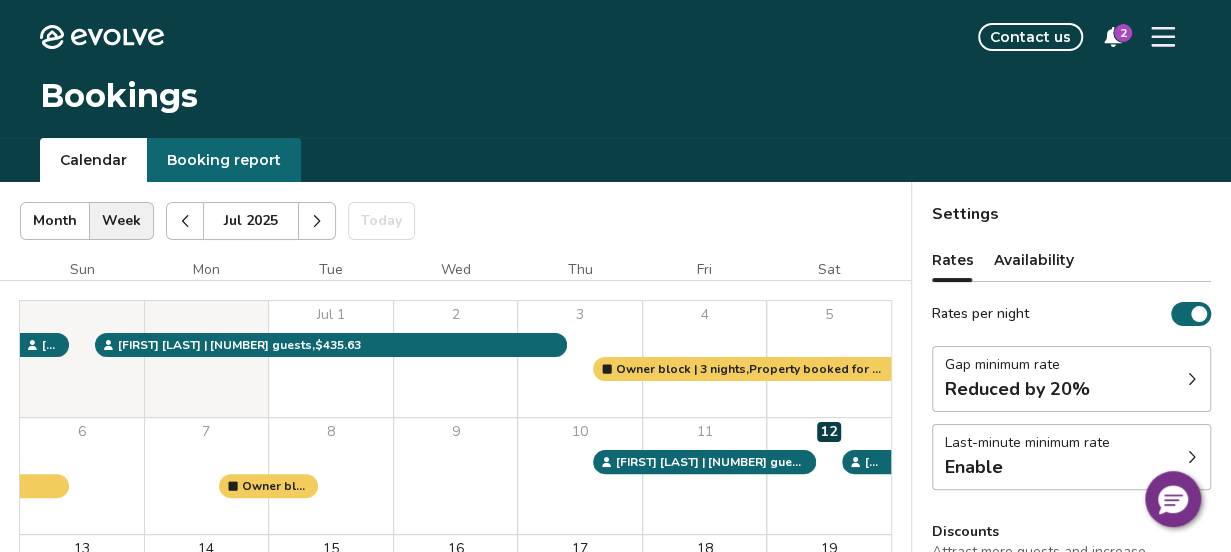 click 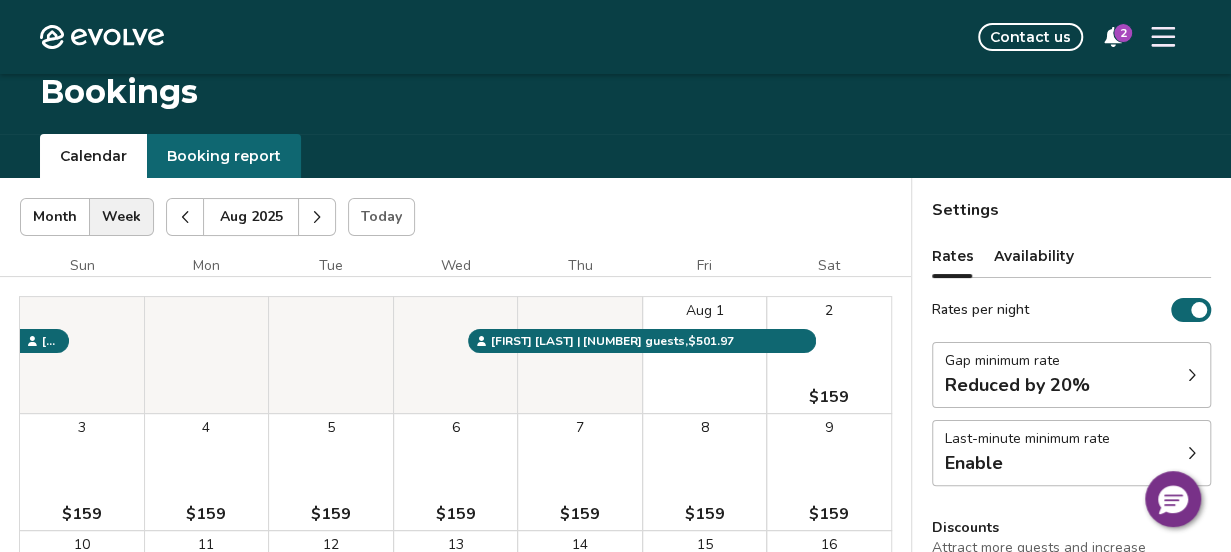 scroll, scrollTop: 0, scrollLeft: 0, axis: both 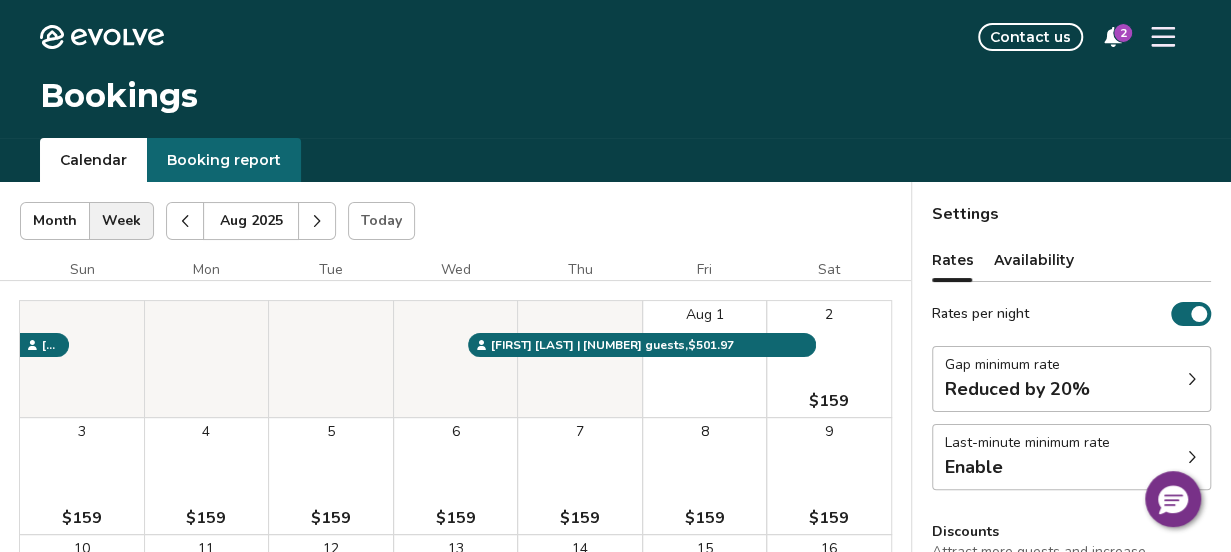 click 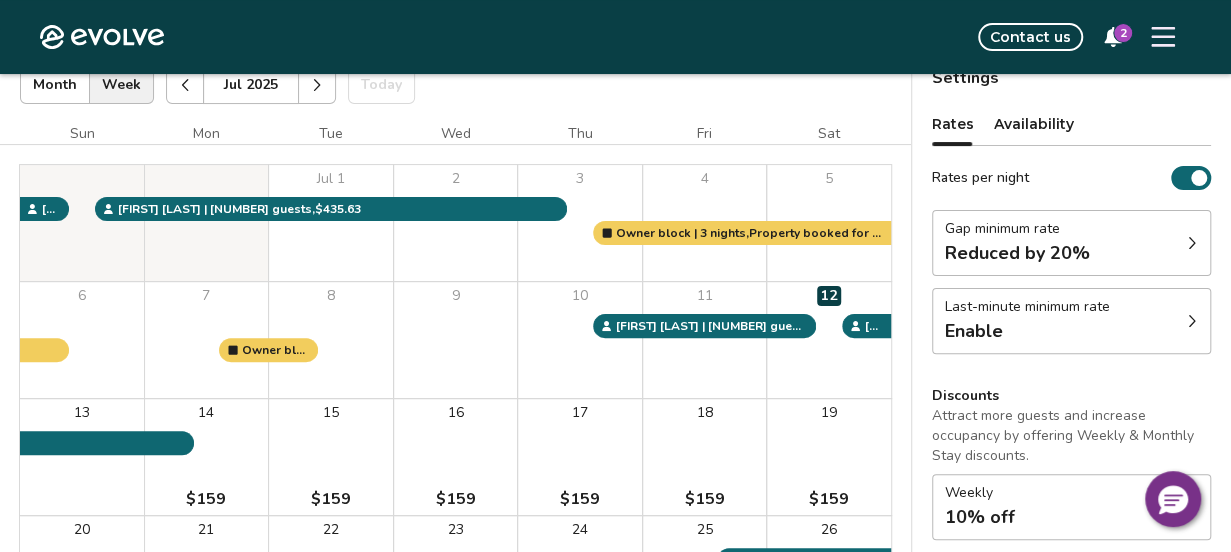 scroll, scrollTop: 0, scrollLeft: 0, axis: both 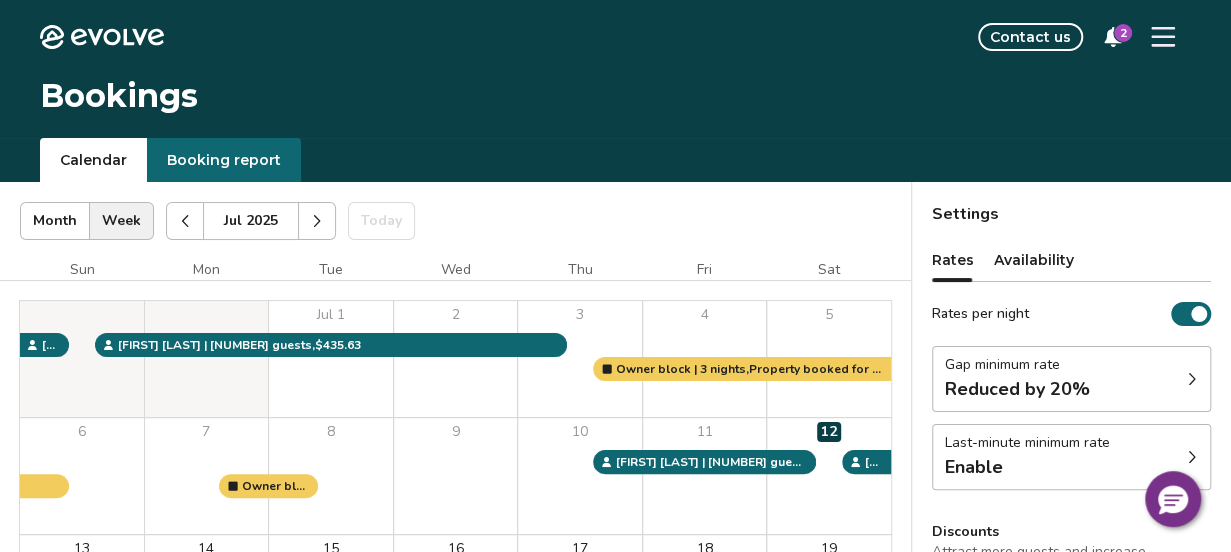 click 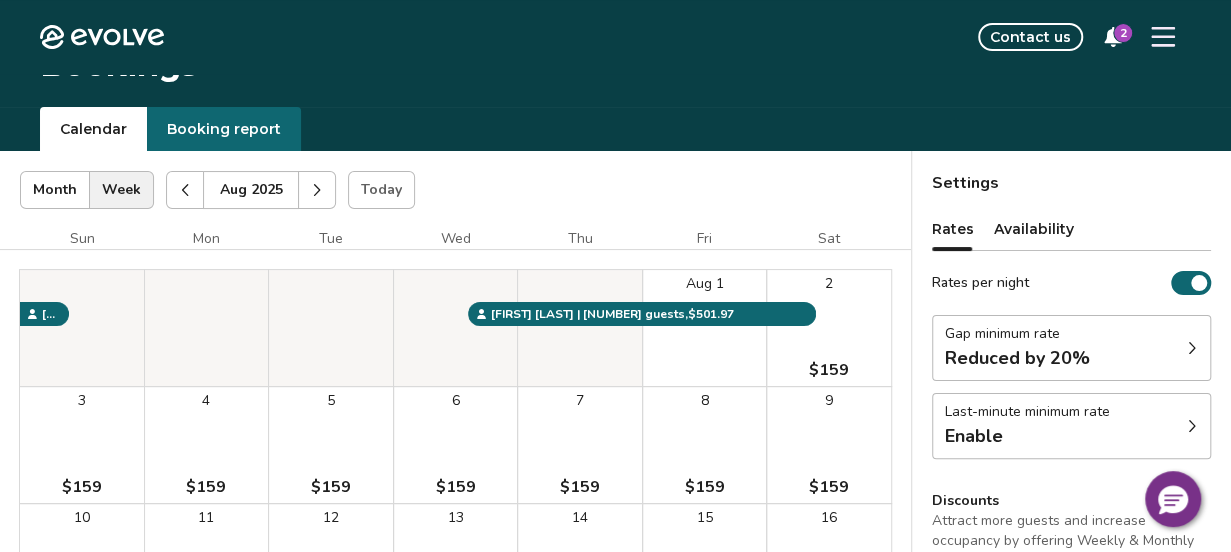 scroll, scrollTop: 0, scrollLeft: 0, axis: both 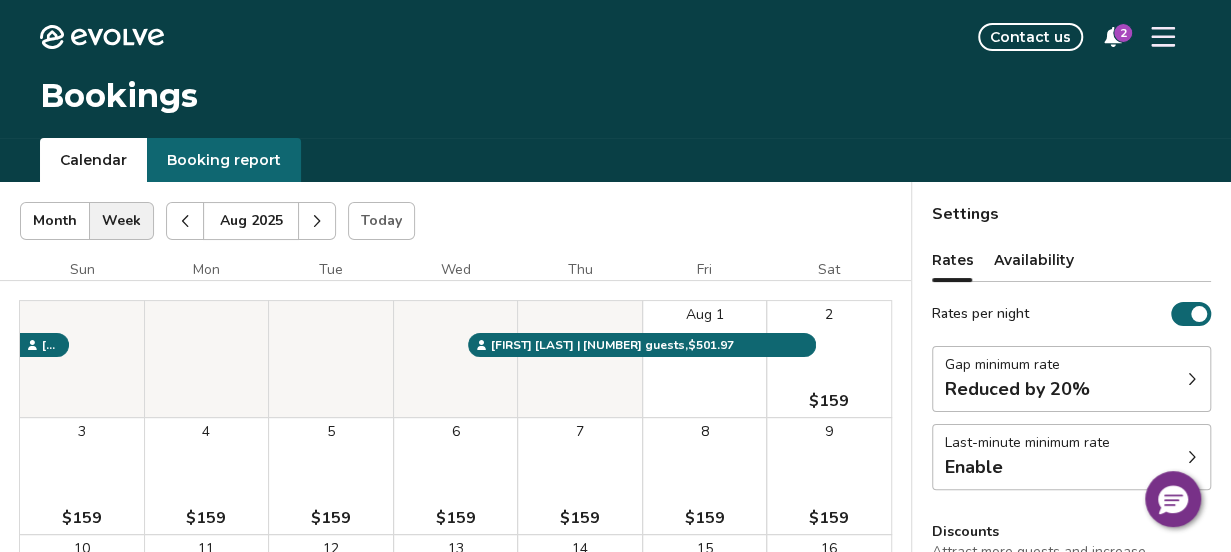 click at bounding box center (185, 221) 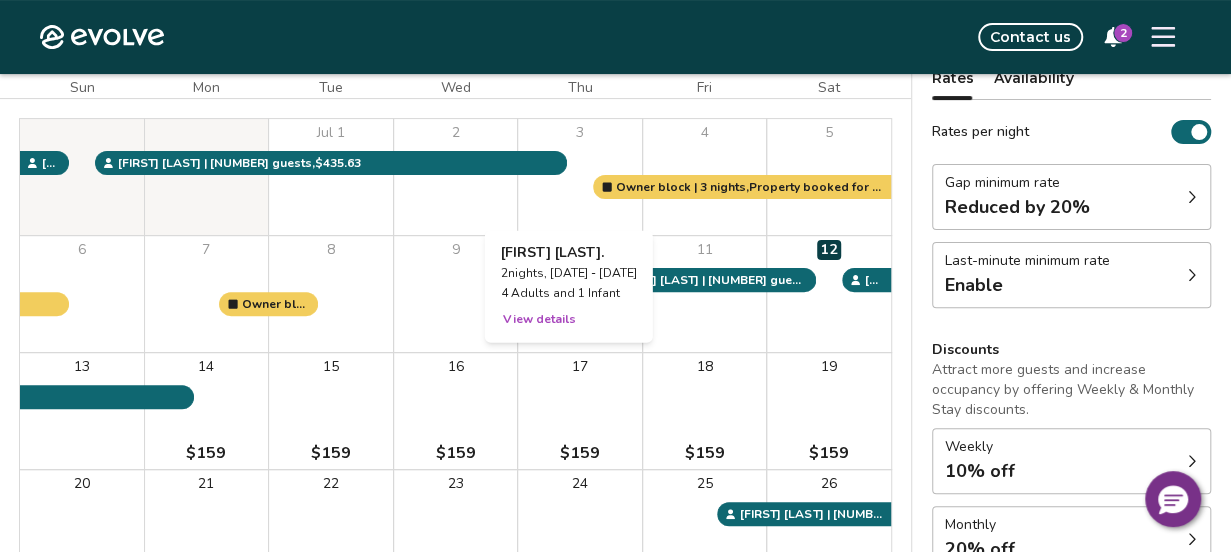 scroll, scrollTop: 382, scrollLeft: 0, axis: vertical 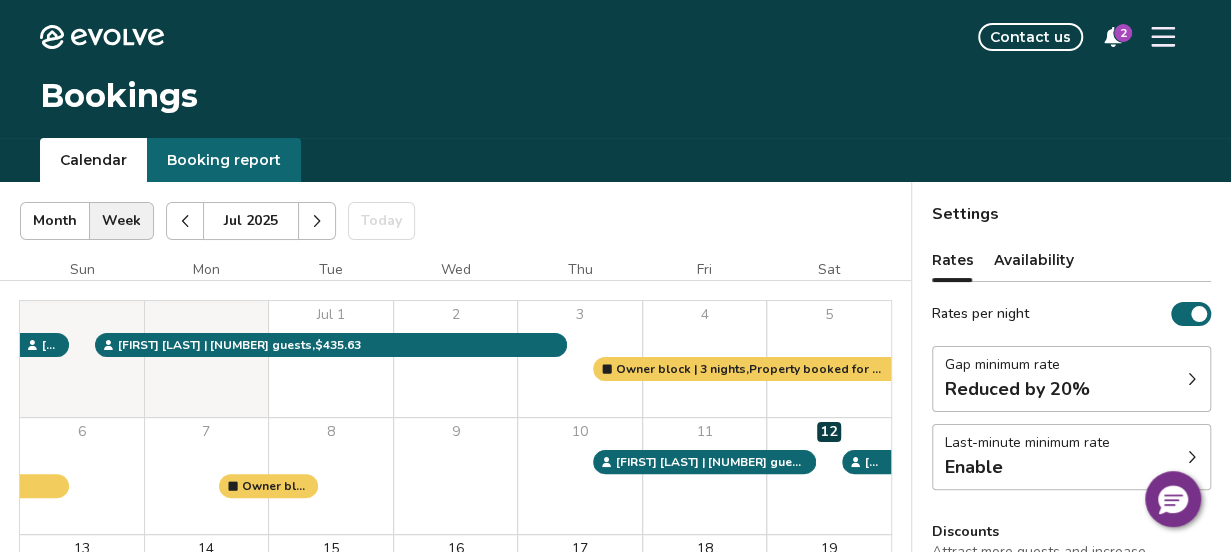 click 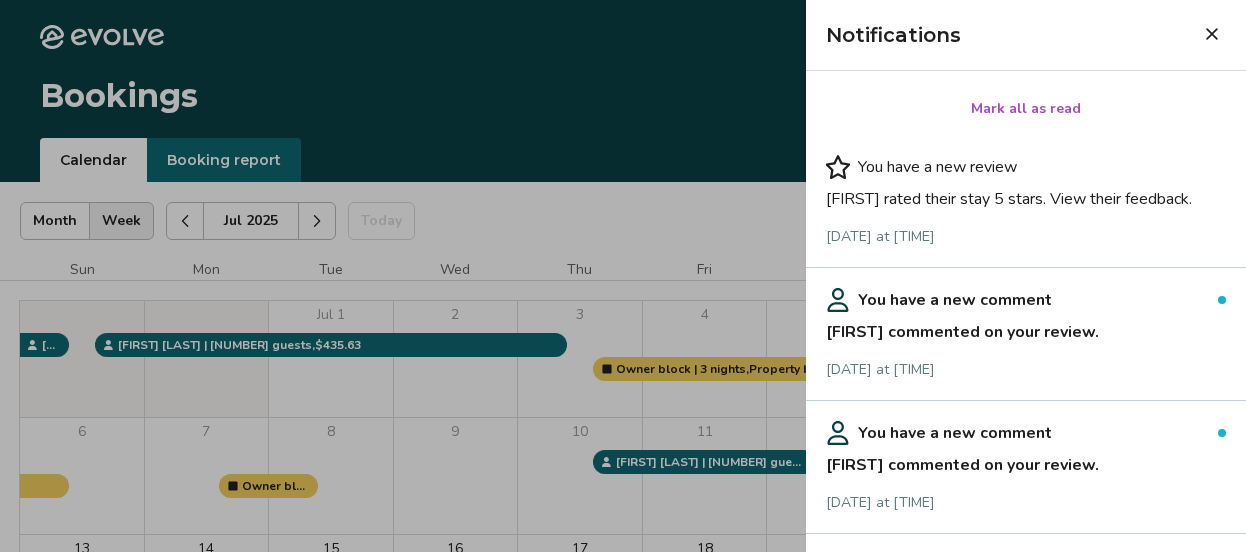 click on "[FIRST] commented on your review." at bounding box center [1026, 328] 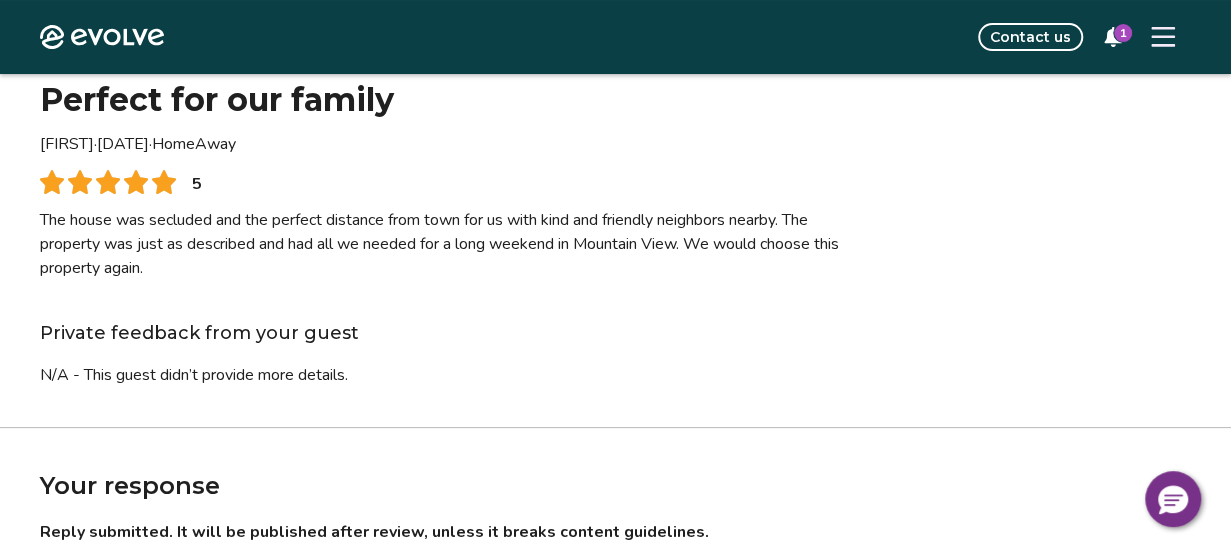 scroll, scrollTop: 0, scrollLeft: 0, axis: both 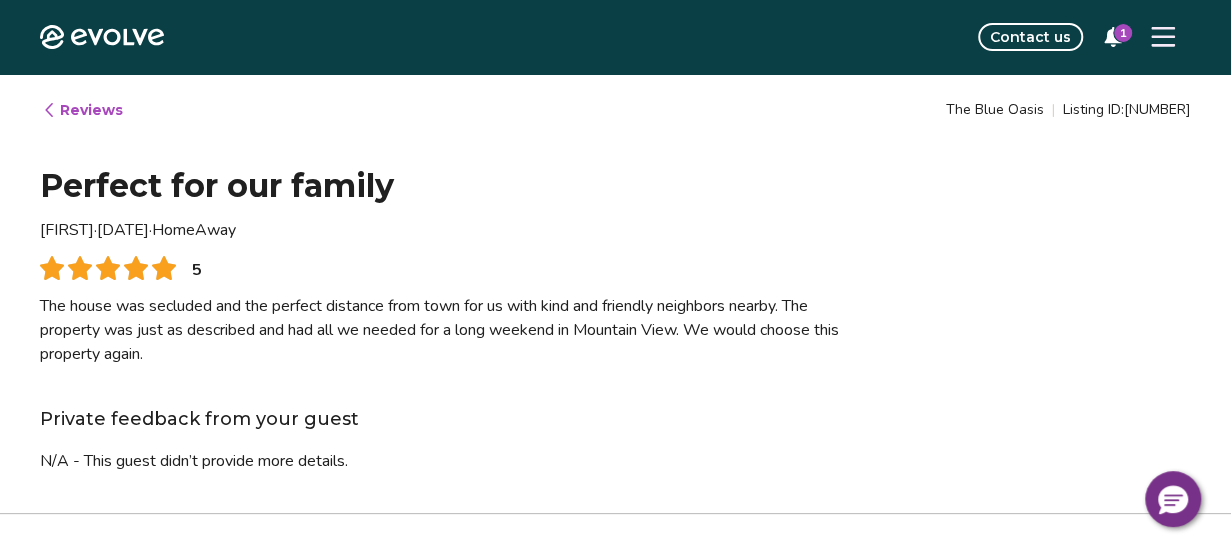 click on "Reviews" at bounding box center [82, 110] 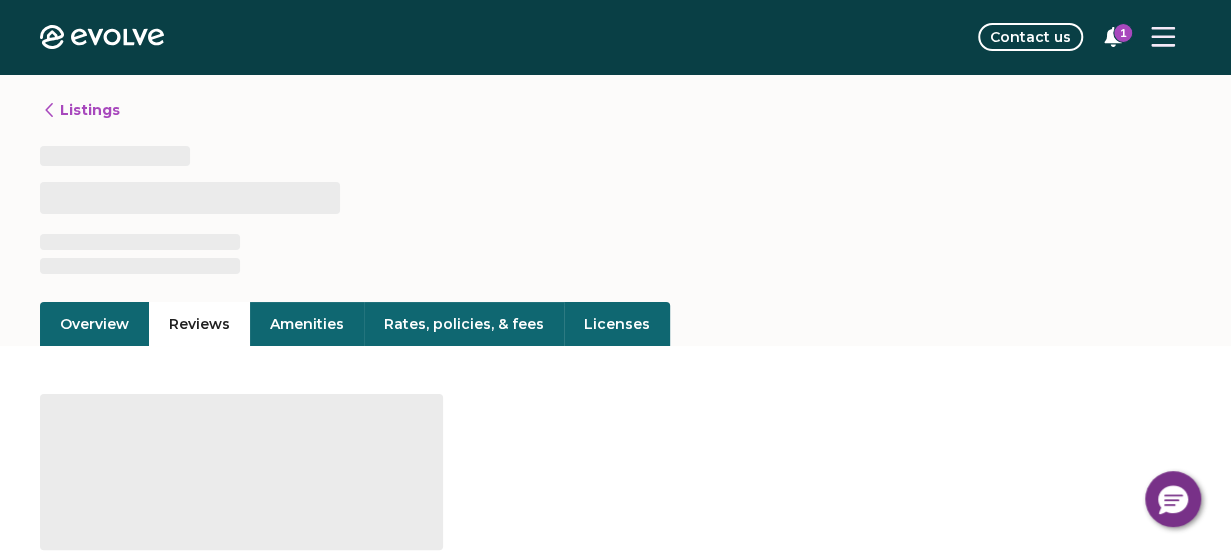 click on "1" at bounding box center [1113, 37] 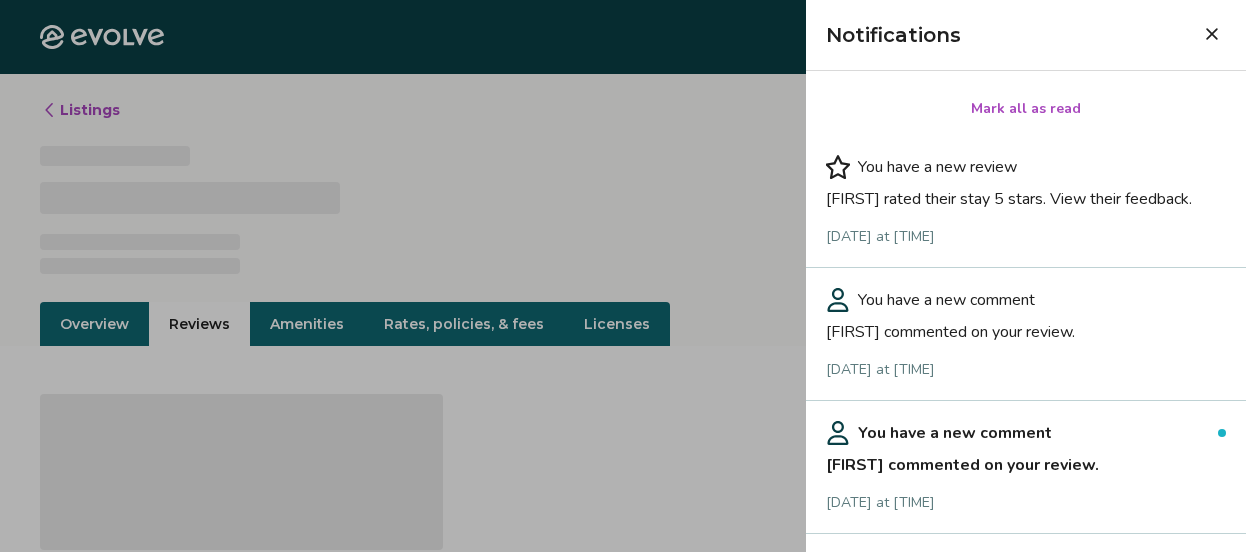 click on "[FIRST] commented on your review." at bounding box center [1026, 461] 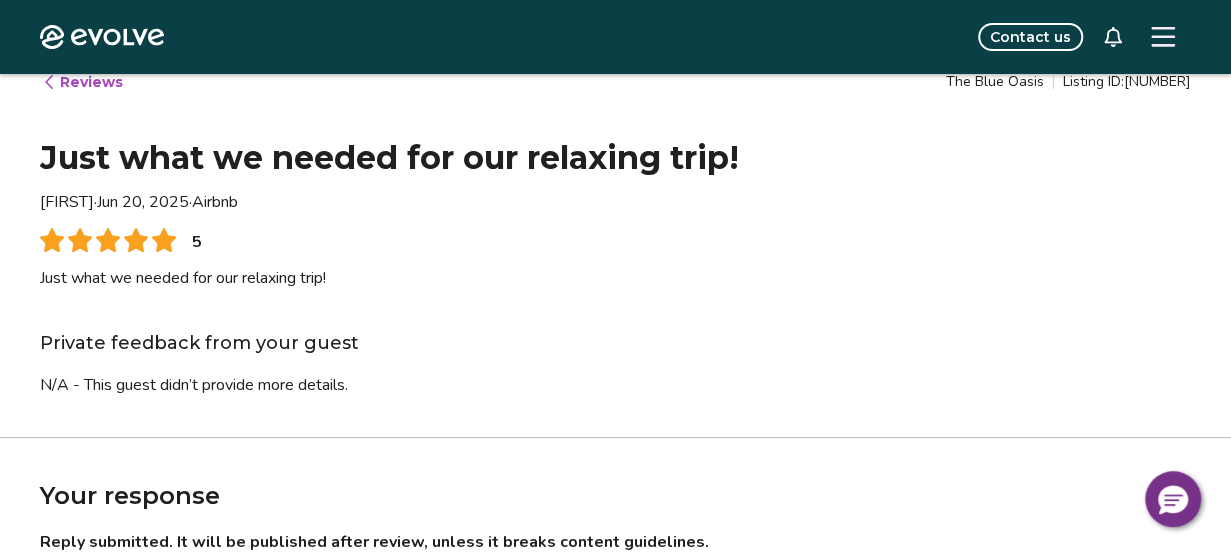 scroll, scrollTop: 0, scrollLeft: 0, axis: both 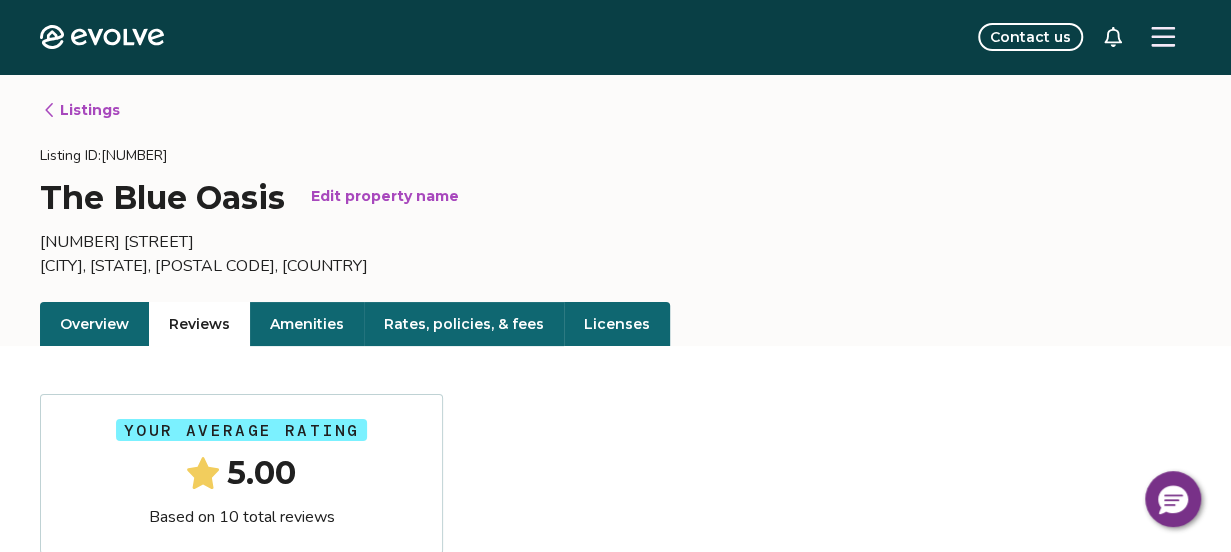 click on "Listings" at bounding box center (81, 110) 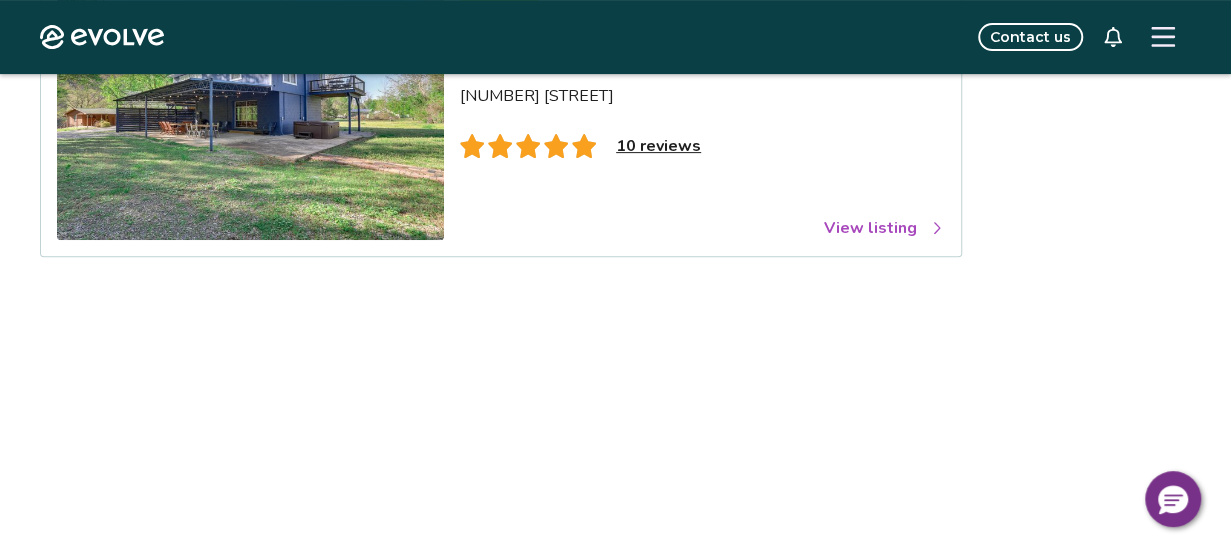 scroll, scrollTop: 300, scrollLeft: 0, axis: vertical 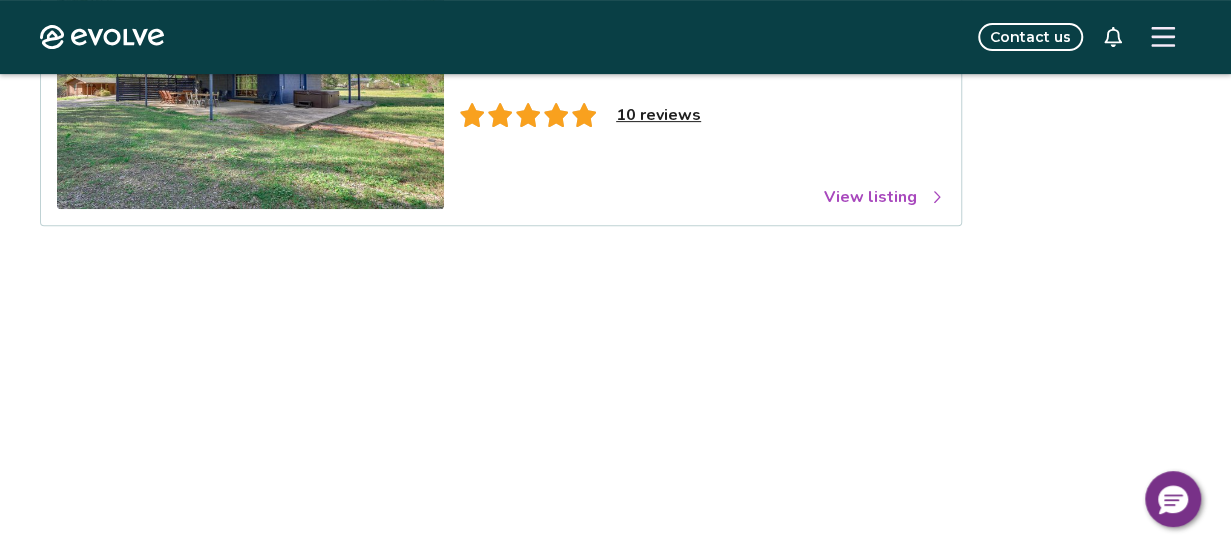 click on "View listing" at bounding box center (884, 197) 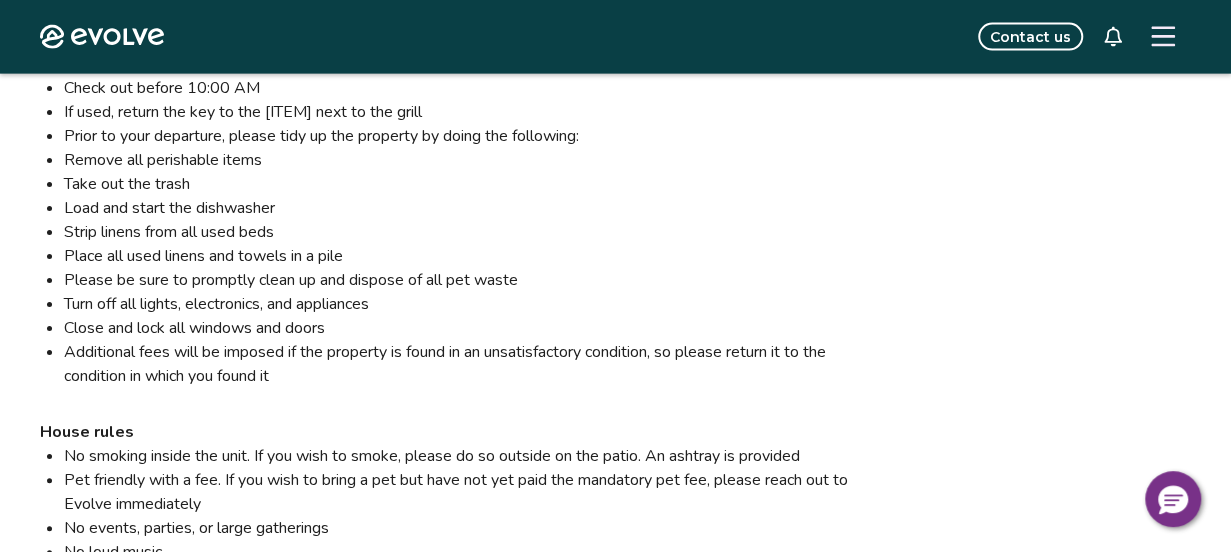 scroll, scrollTop: 2300, scrollLeft: 0, axis: vertical 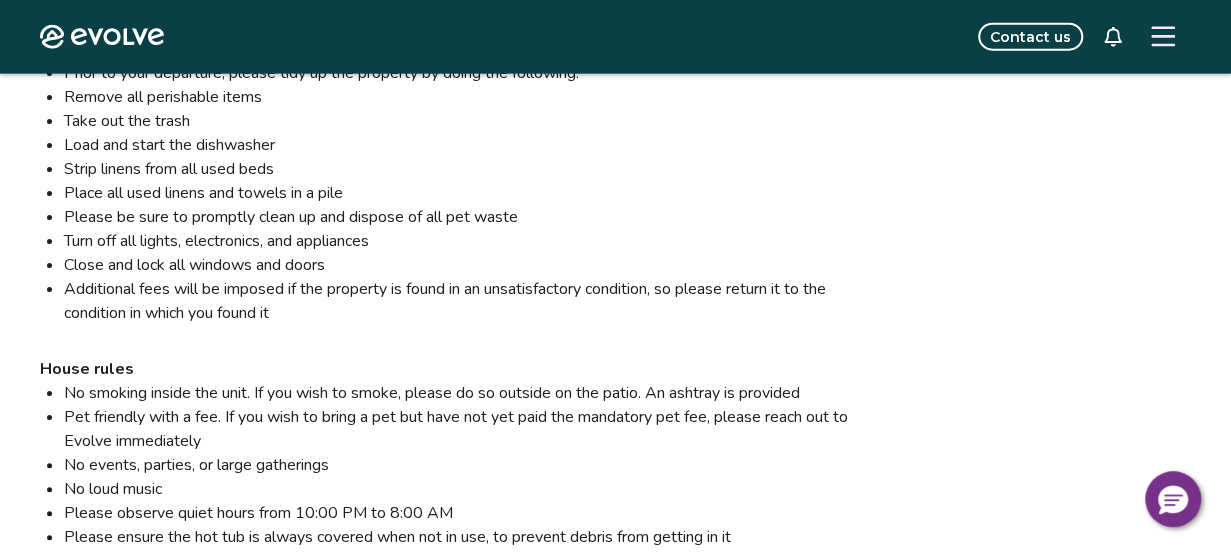 click 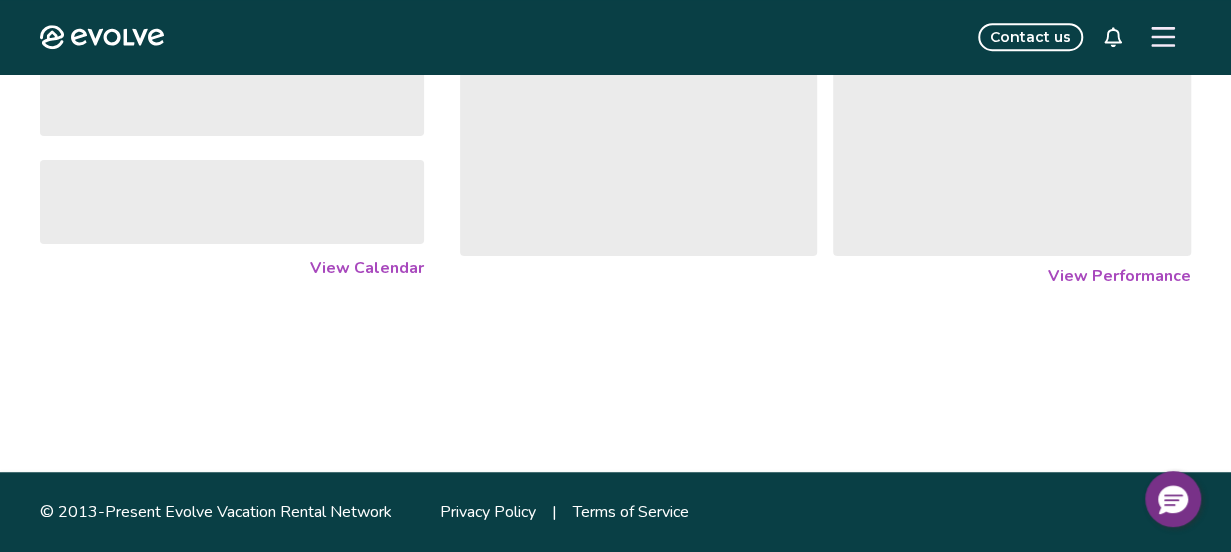 scroll, scrollTop: 0, scrollLeft: 0, axis: both 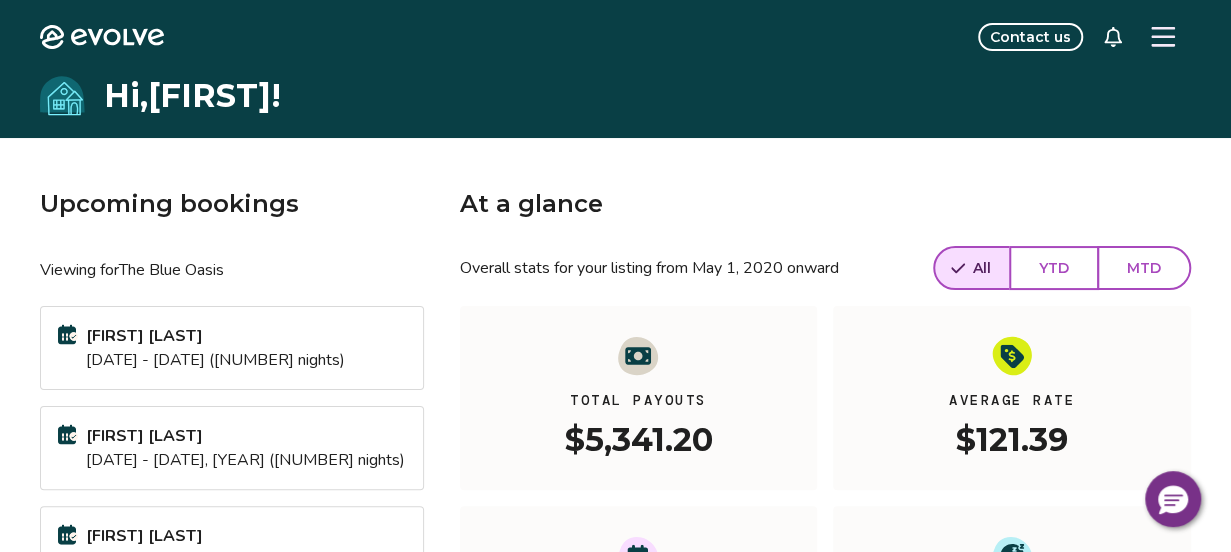 click at bounding box center (1163, 37) 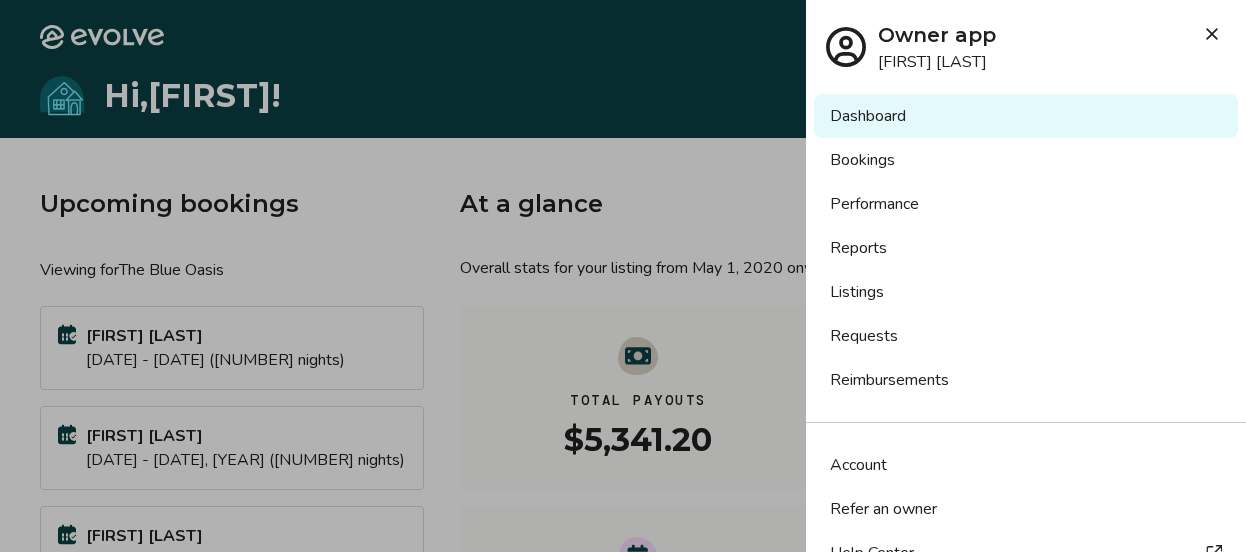 drag, startPoint x: 563, startPoint y: 59, endPoint x: 544, endPoint y: 57, distance: 19.104973 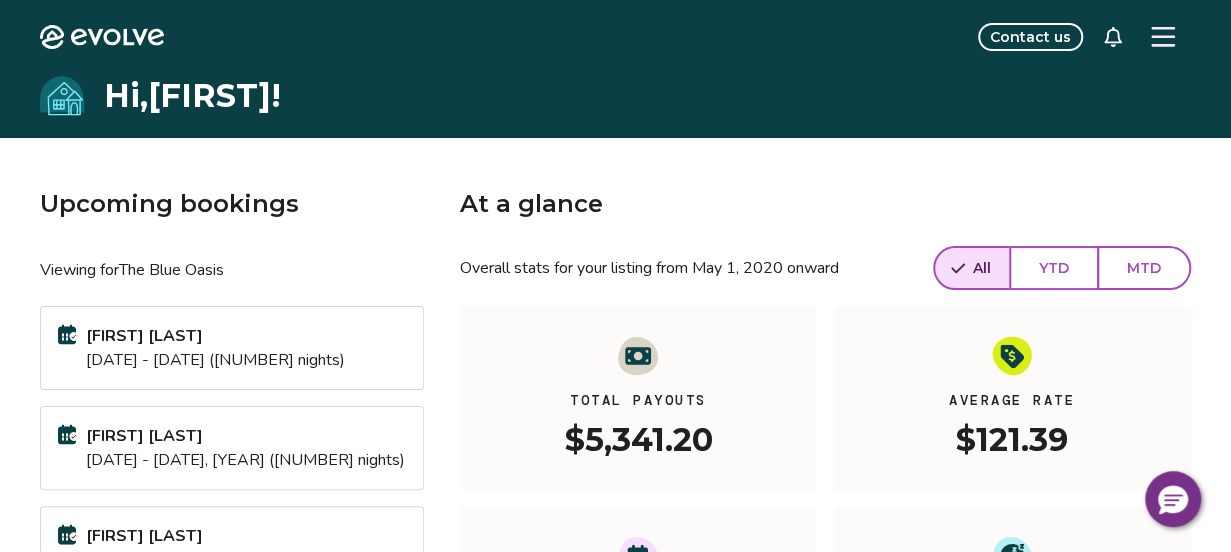 click 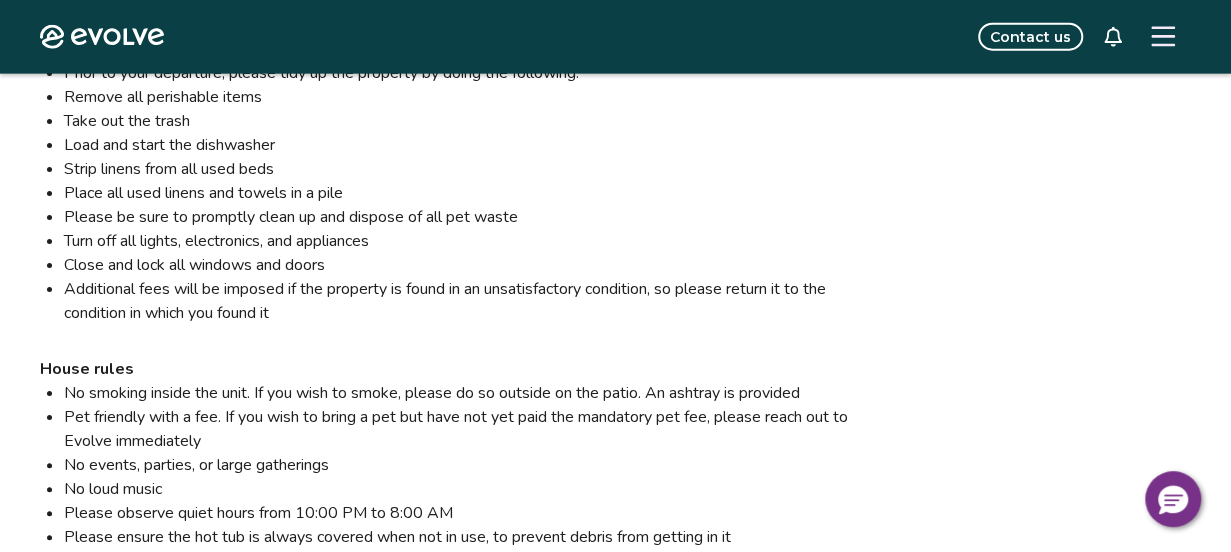 scroll, scrollTop: 300, scrollLeft: 0, axis: vertical 